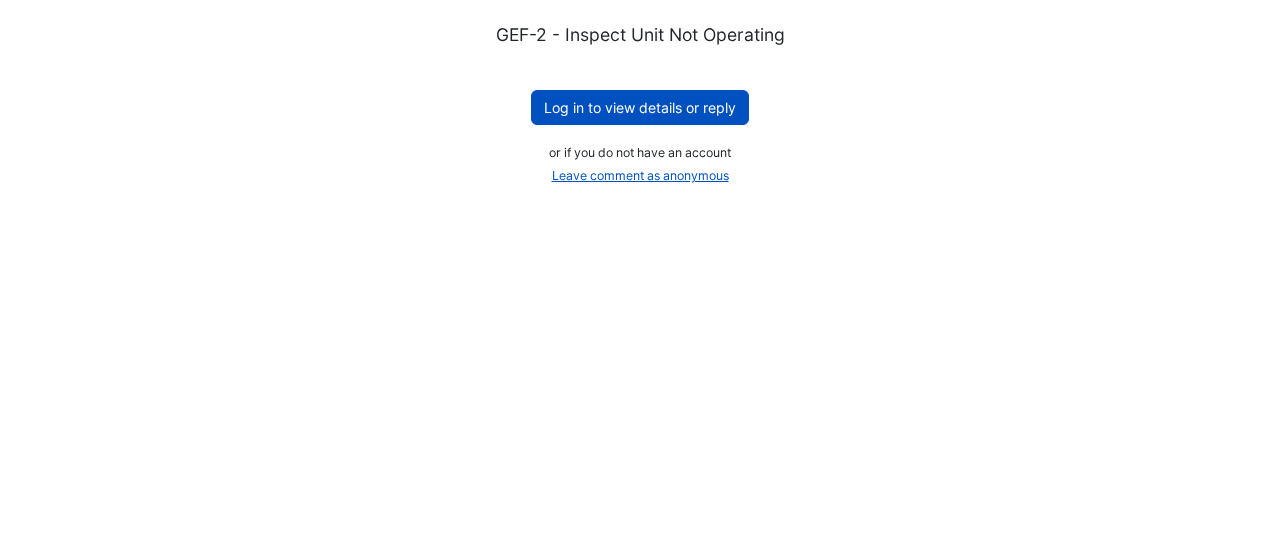 scroll, scrollTop: 0, scrollLeft: 0, axis: both 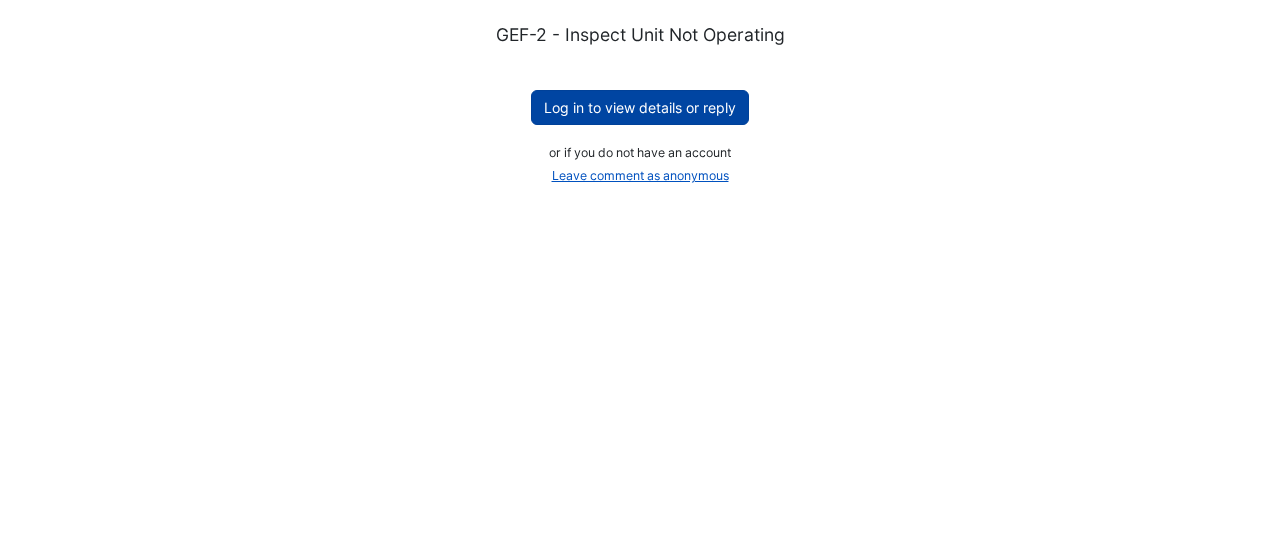 click on "Log in to view details or reply" 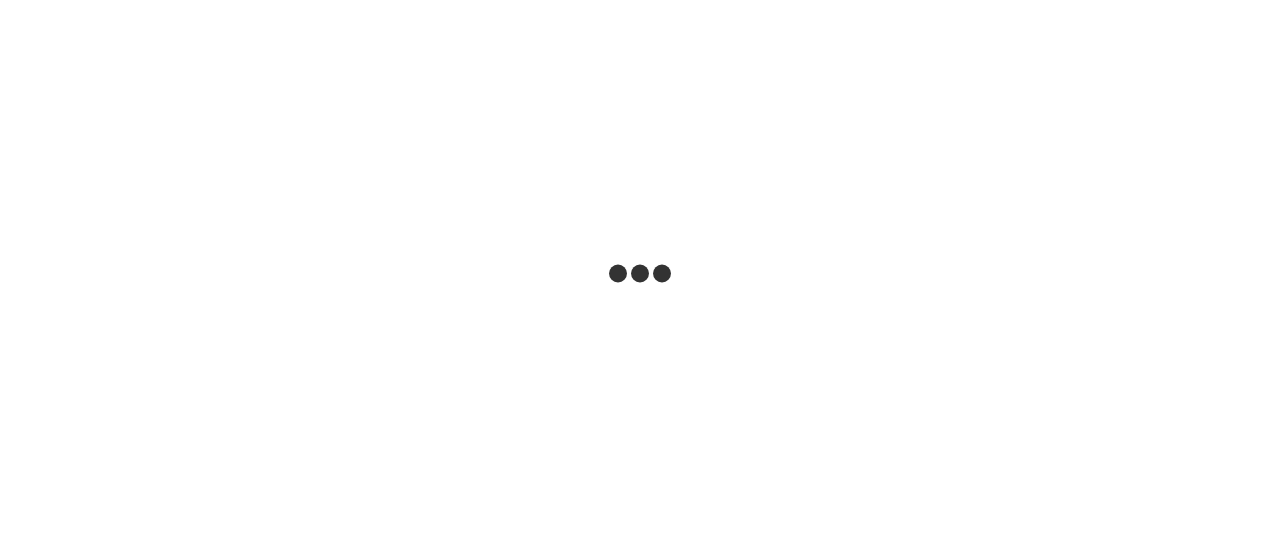 scroll, scrollTop: 0, scrollLeft: 0, axis: both 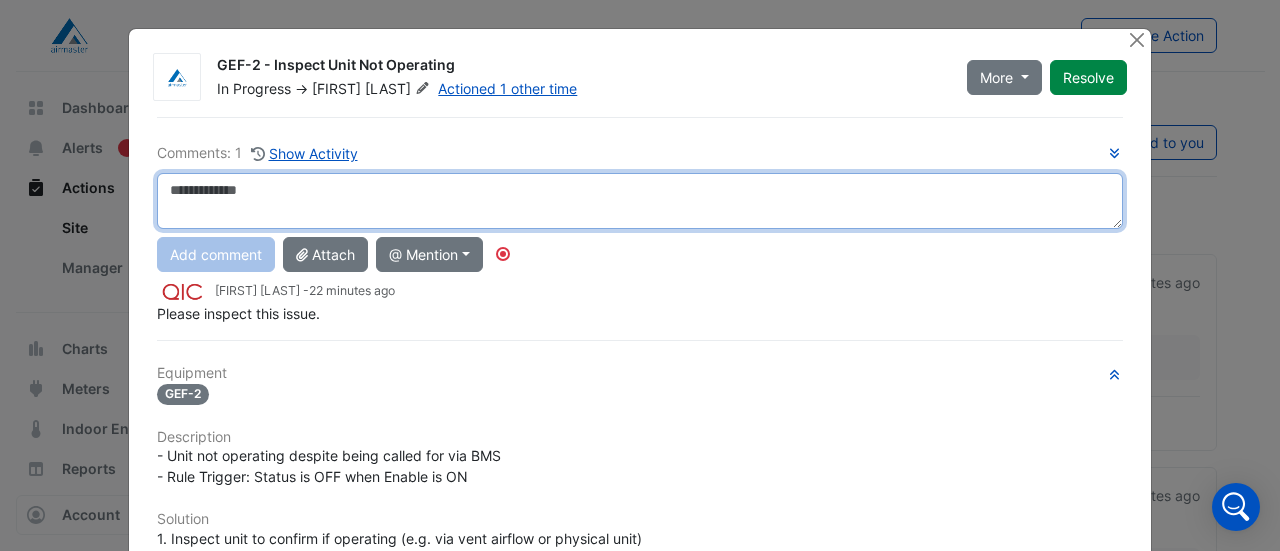 click at bounding box center (640, 201) 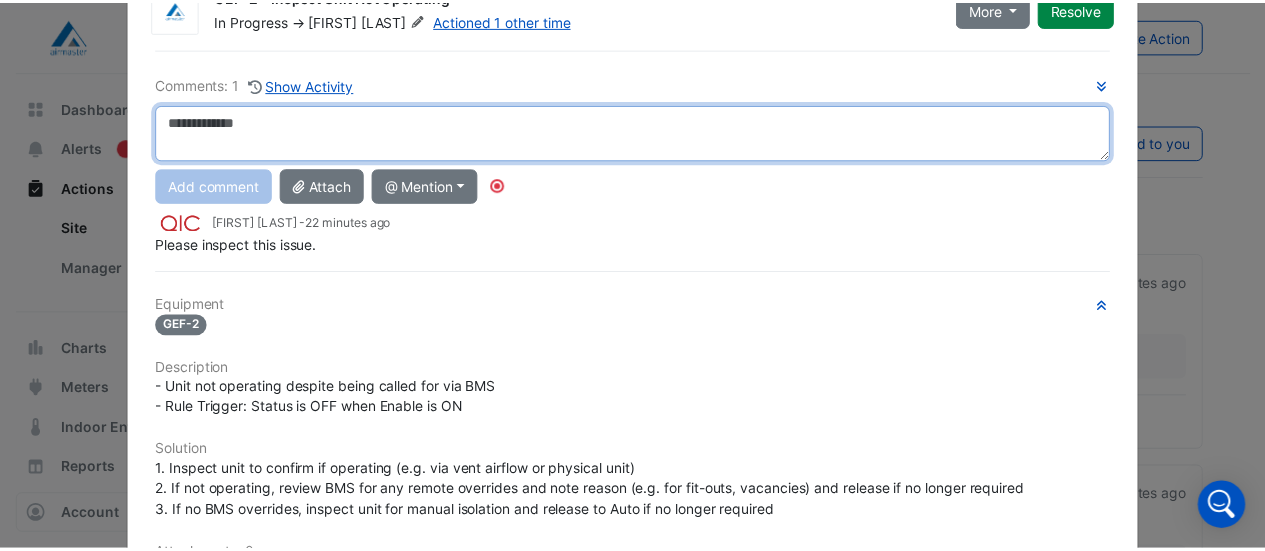 scroll, scrollTop: 0, scrollLeft: 0, axis: both 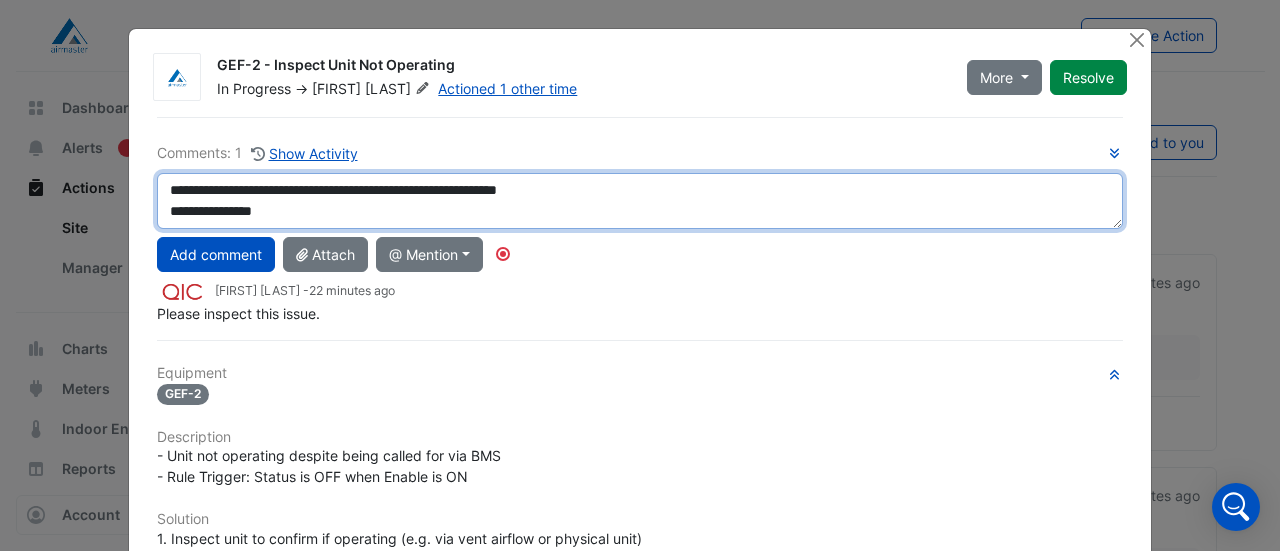 click on "**********" 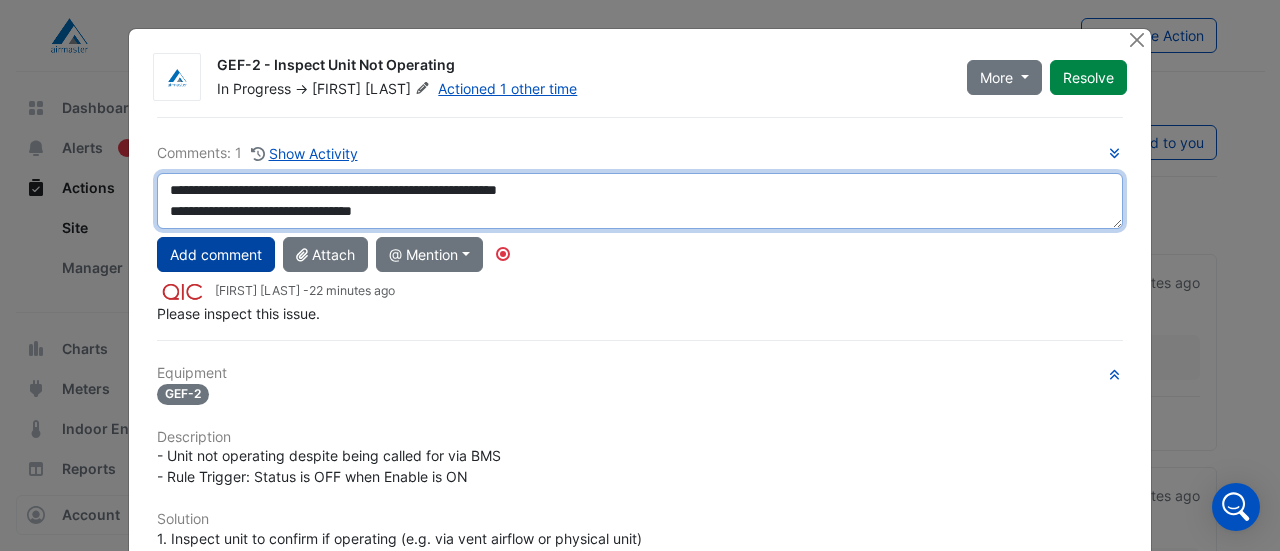 type on "**********" 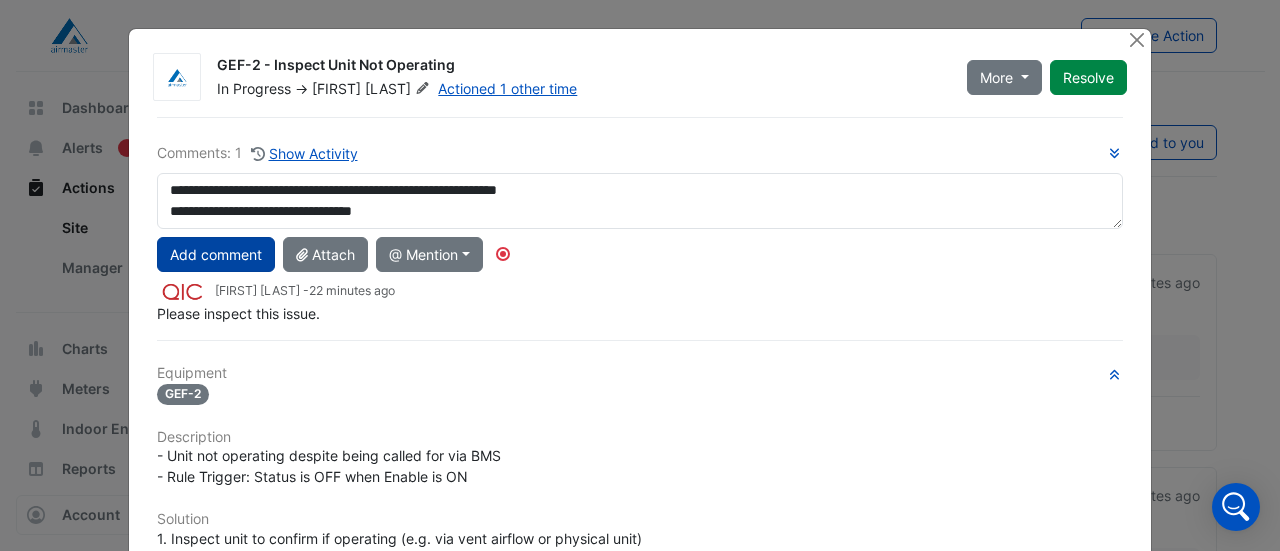 click on "Add comment" 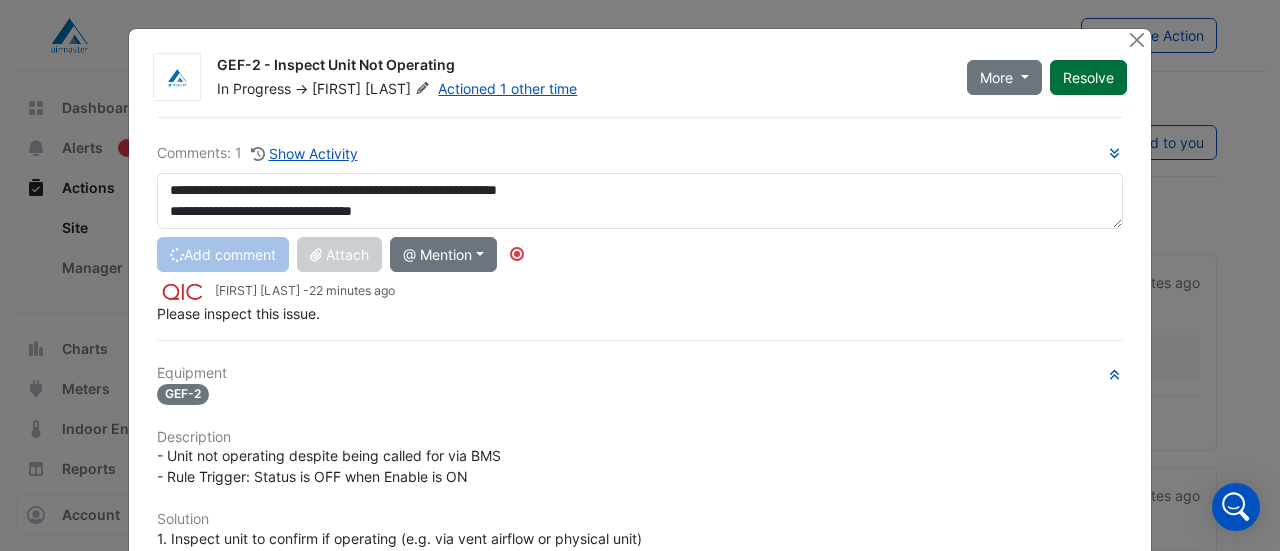 type 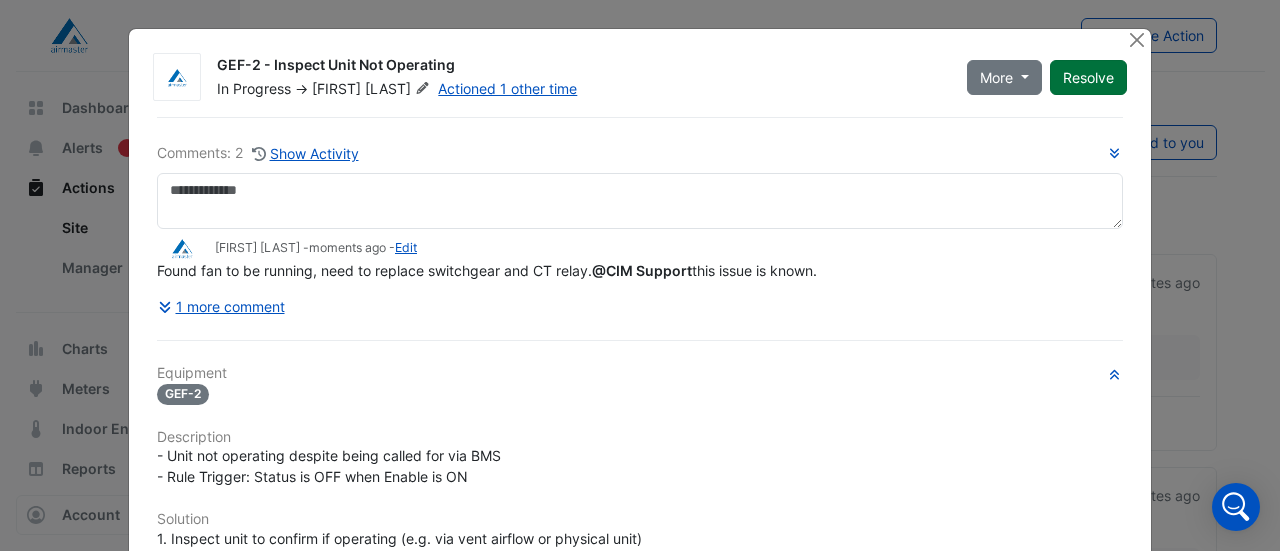 click on "Resolve" 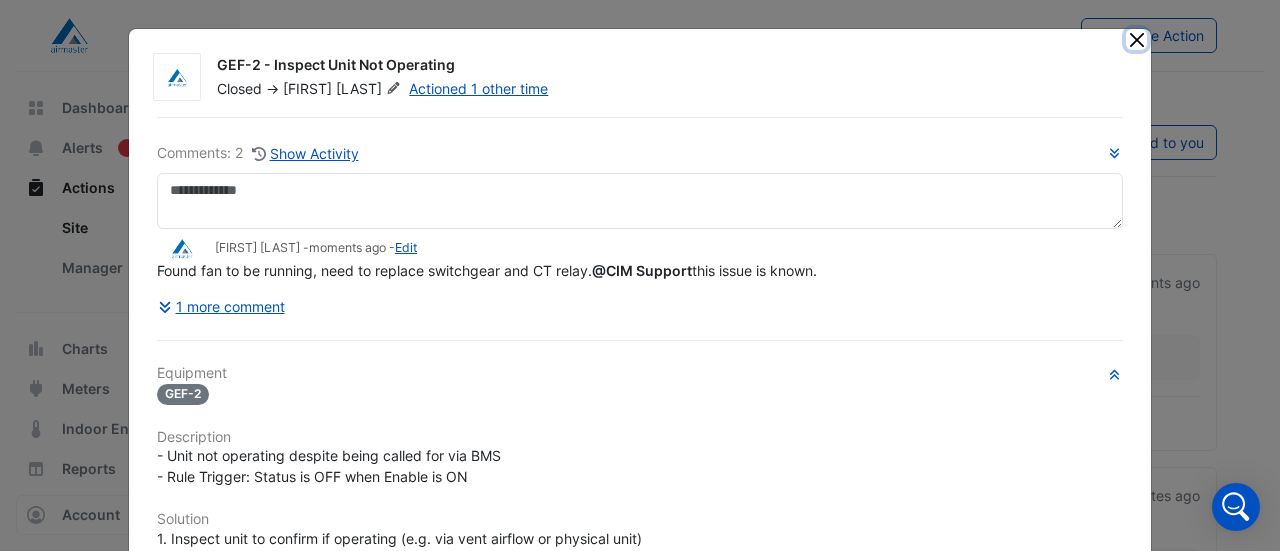 click 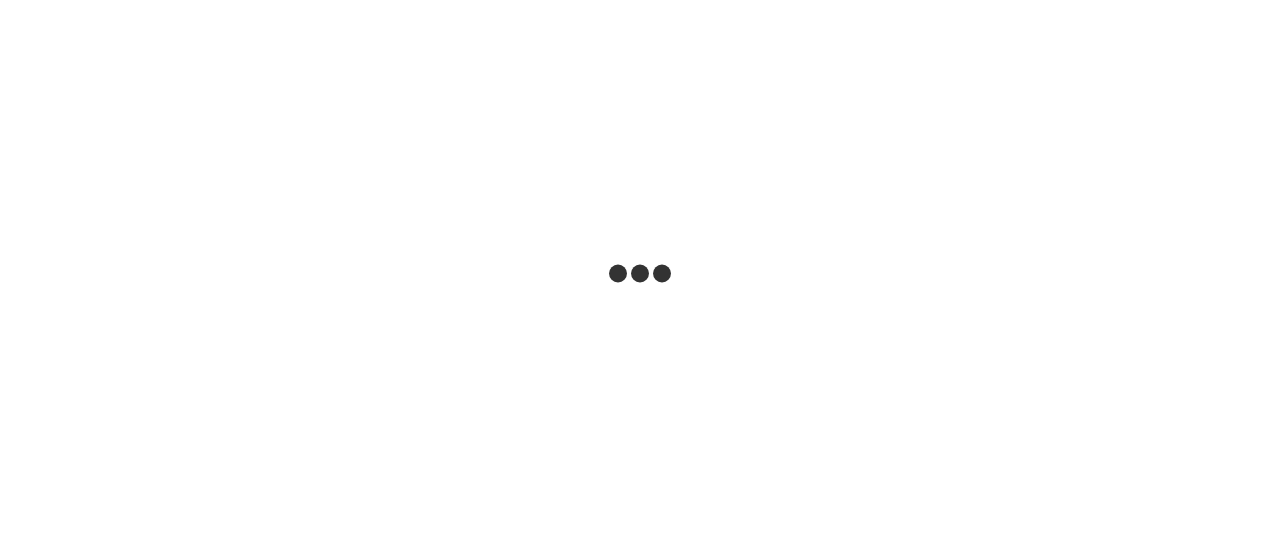 scroll, scrollTop: 0, scrollLeft: 0, axis: both 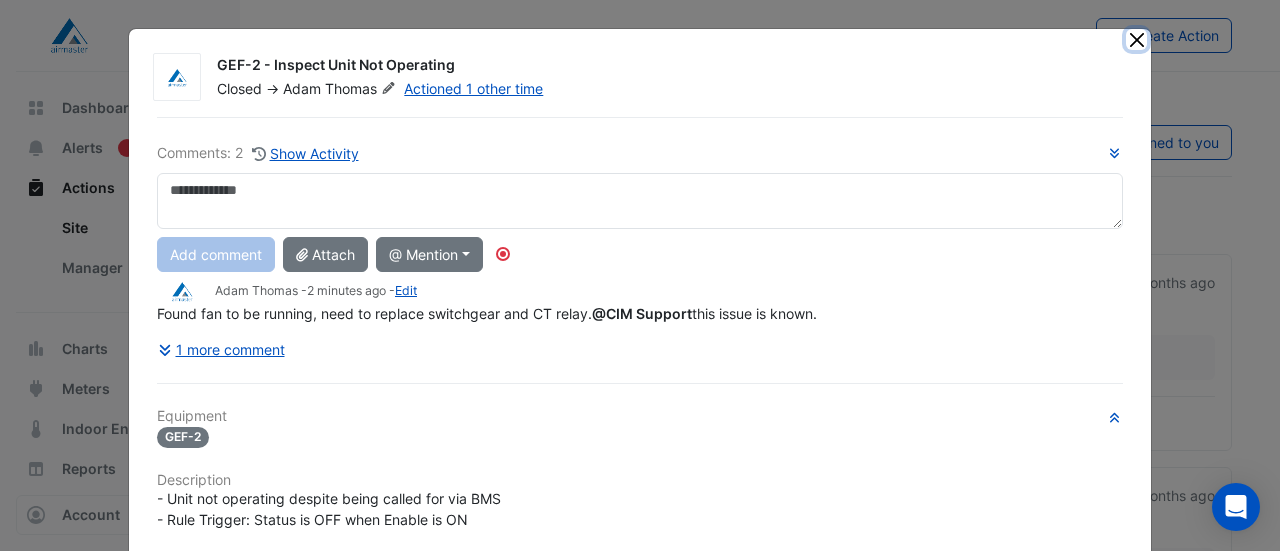 click 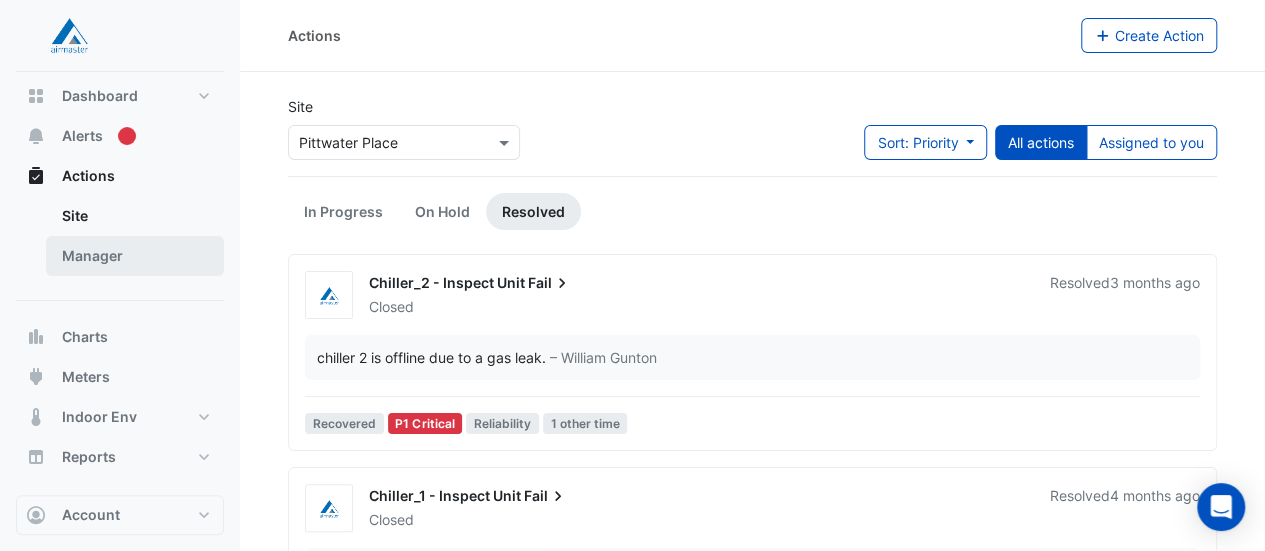 scroll, scrollTop: 16, scrollLeft: 0, axis: vertical 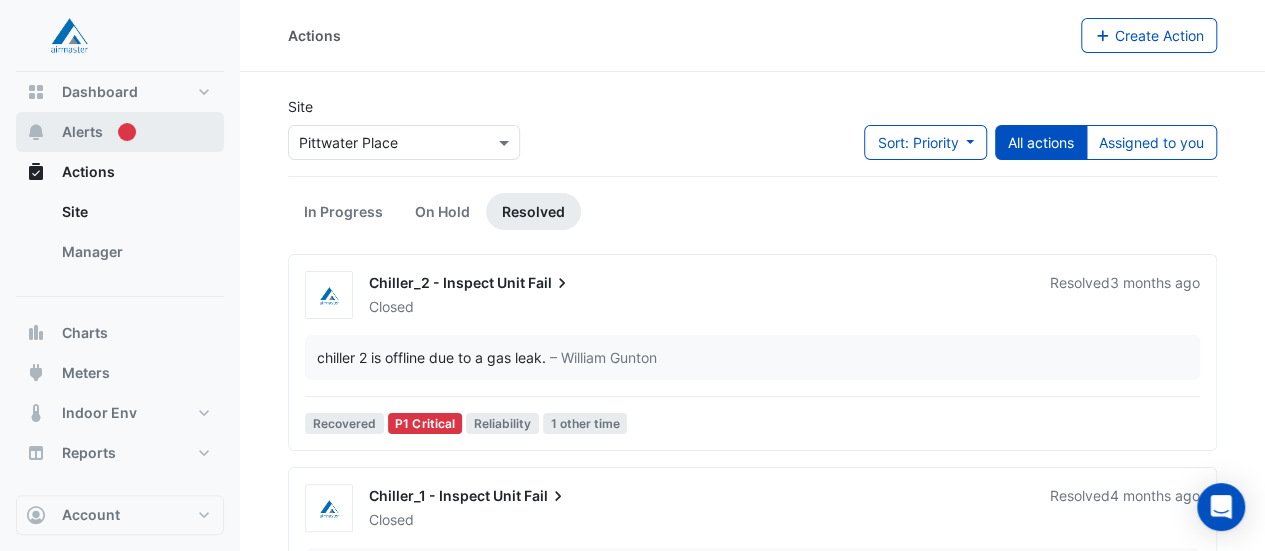 click on "Alerts" at bounding box center (82, 132) 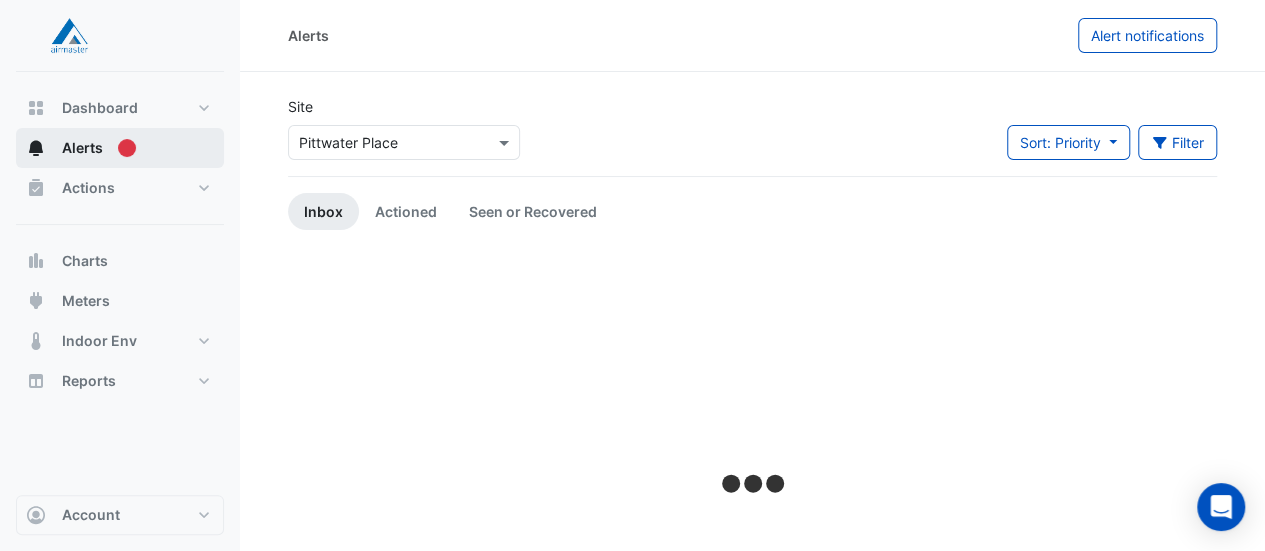 scroll, scrollTop: 0, scrollLeft: 0, axis: both 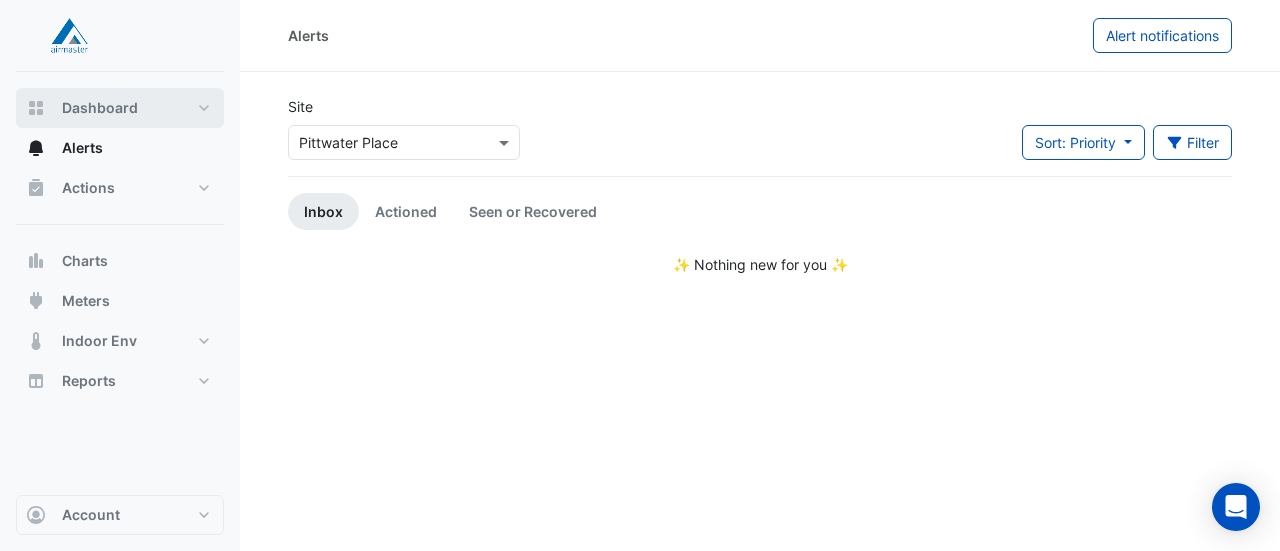 click on "Dashboard" at bounding box center (100, 108) 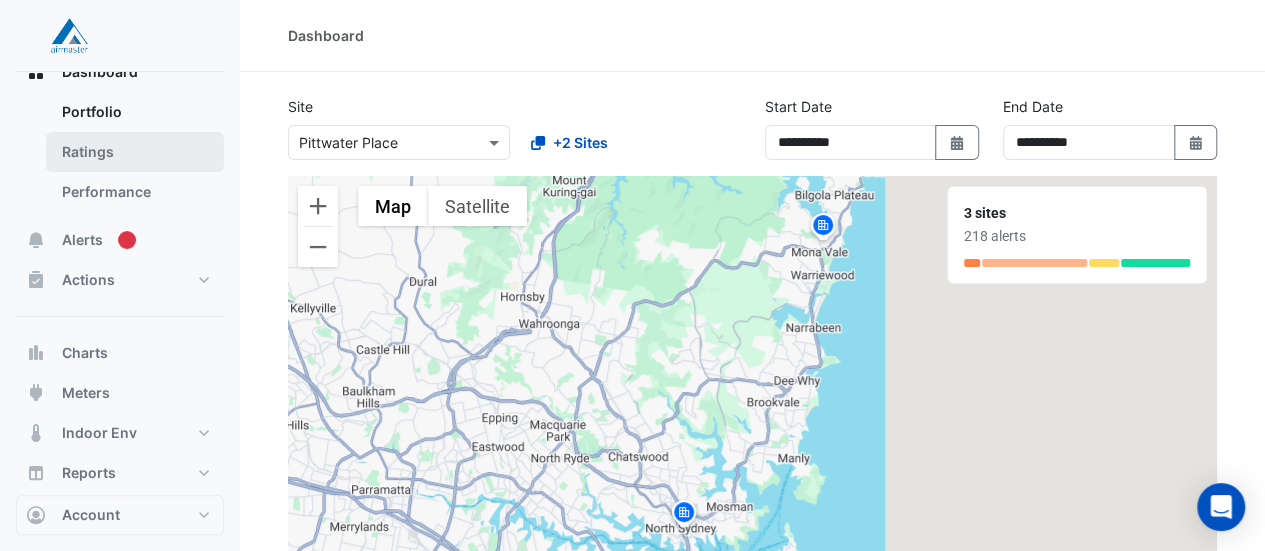 scroll, scrollTop: 56, scrollLeft: 0, axis: vertical 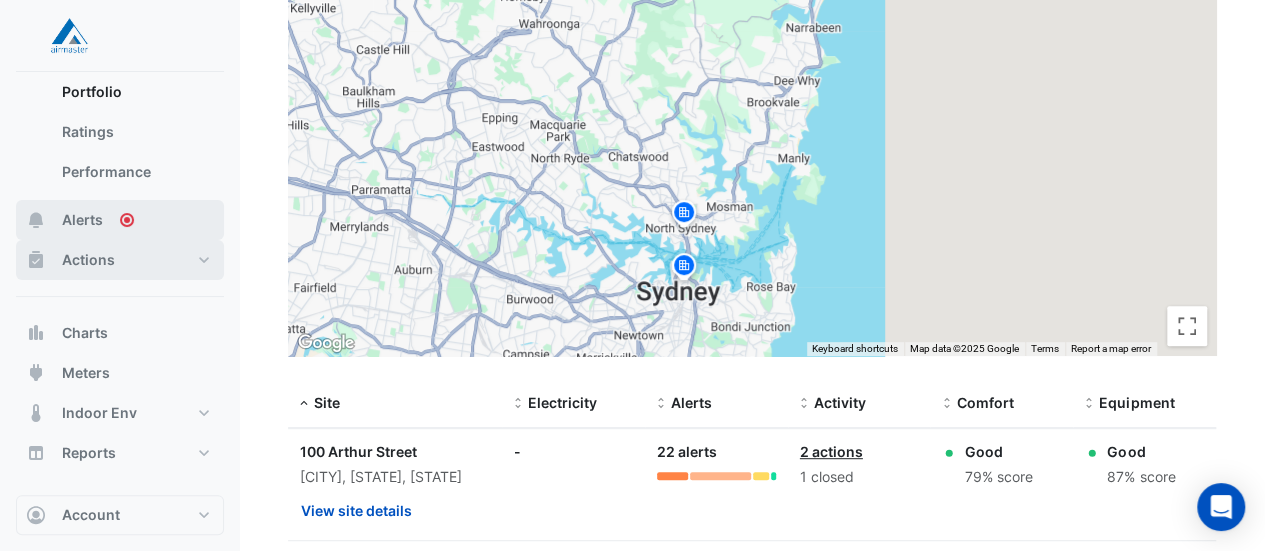 click on "Actions" at bounding box center [120, 260] 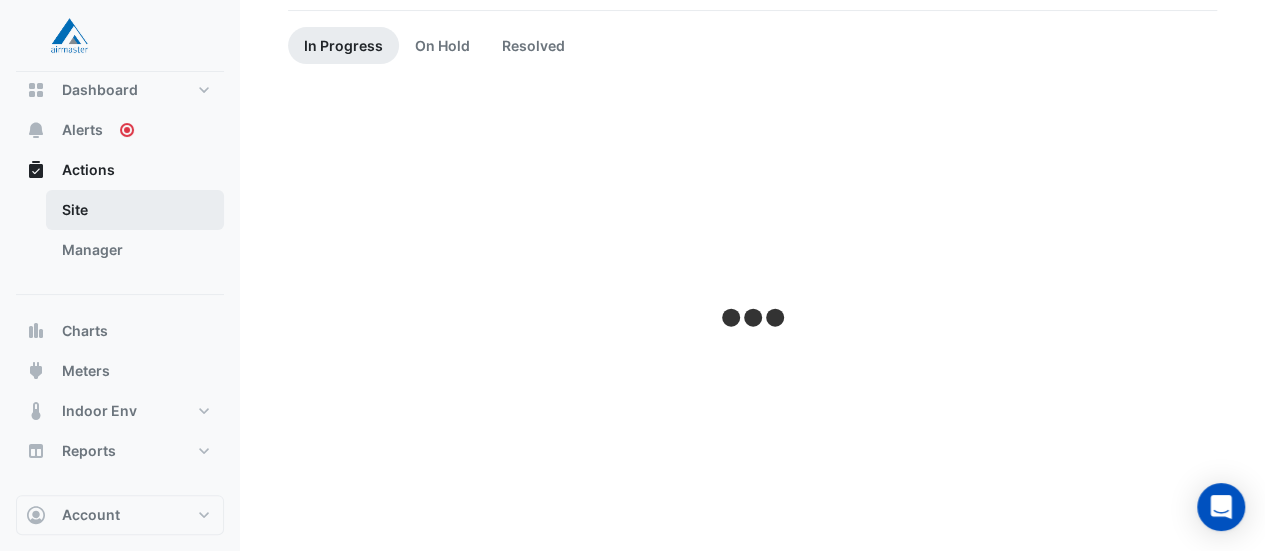scroll, scrollTop: 166, scrollLeft: 0, axis: vertical 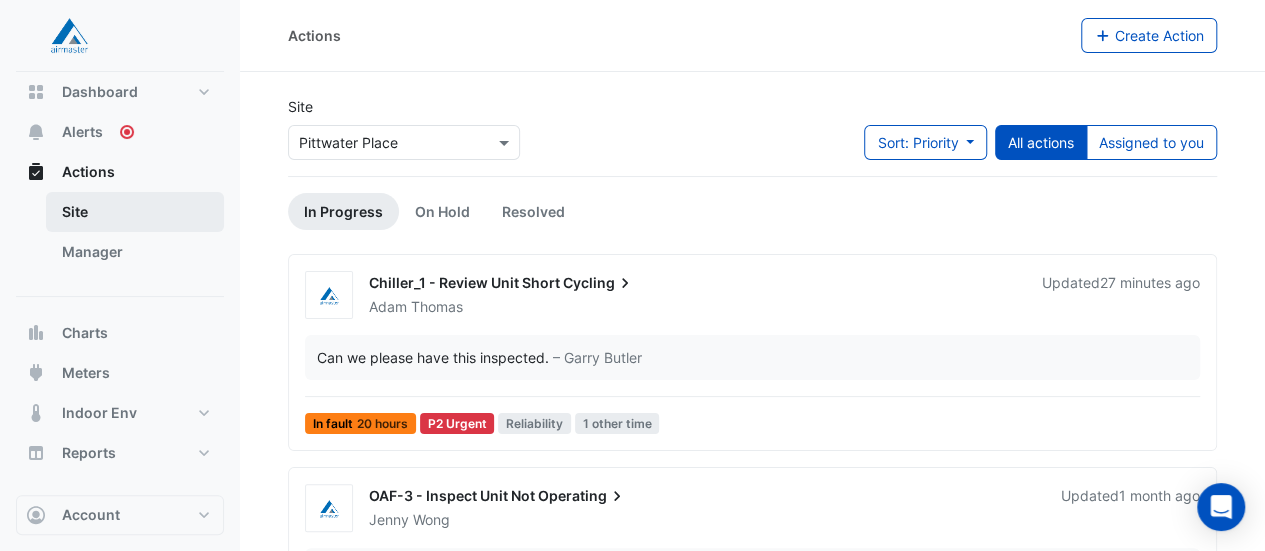 click on "Site" at bounding box center [135, 212] 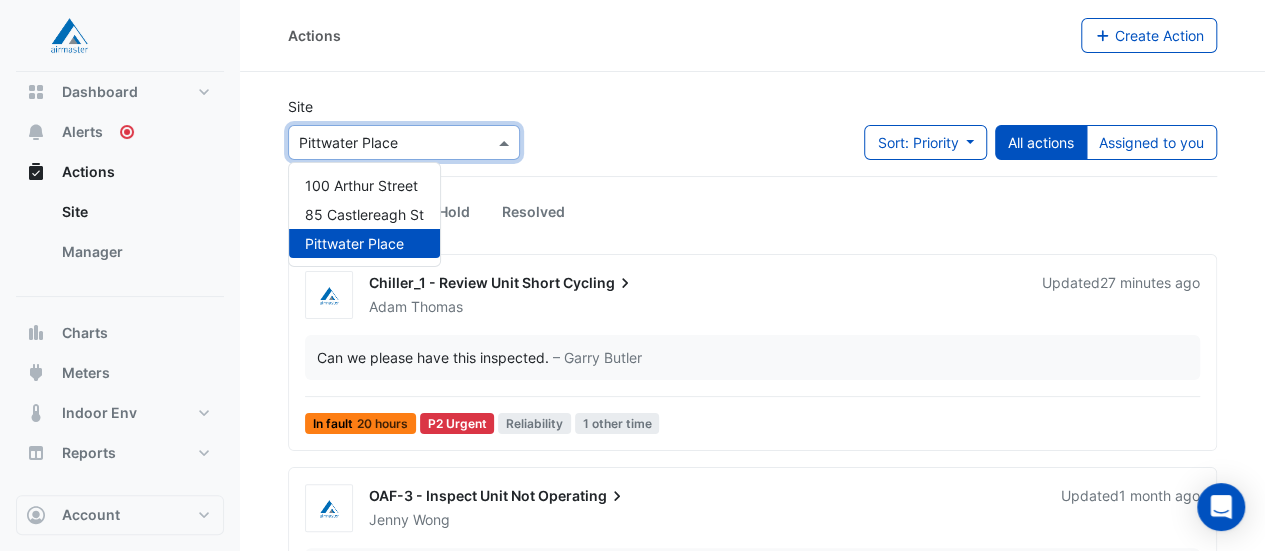 click at bounding box center [384, 143] 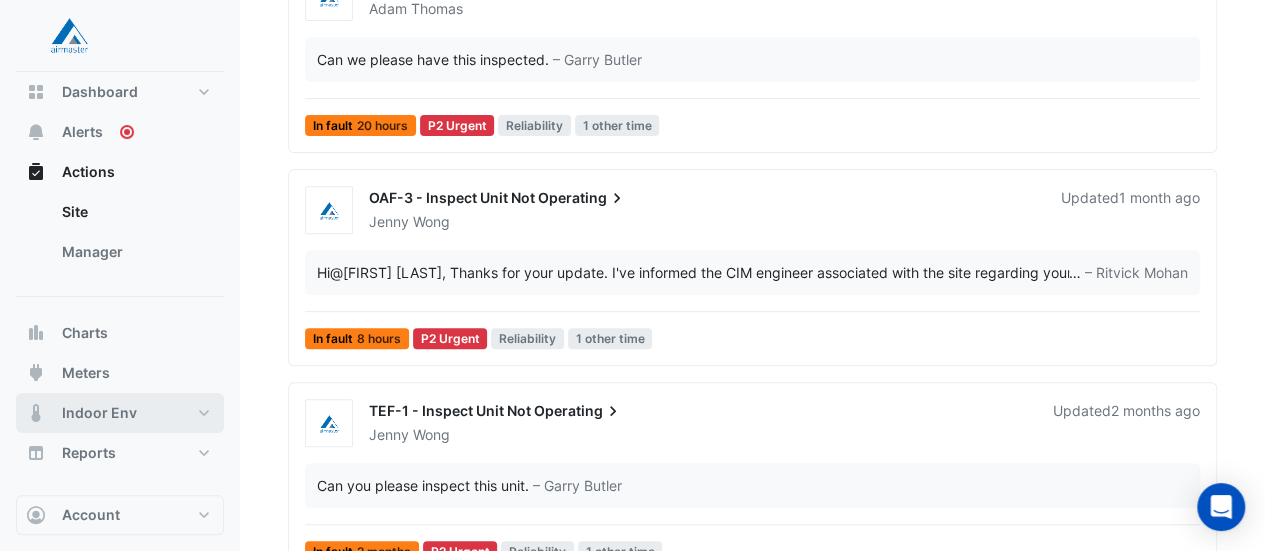 scroll, scrollTop: 300, scrollLeft: 0, axis: vertical 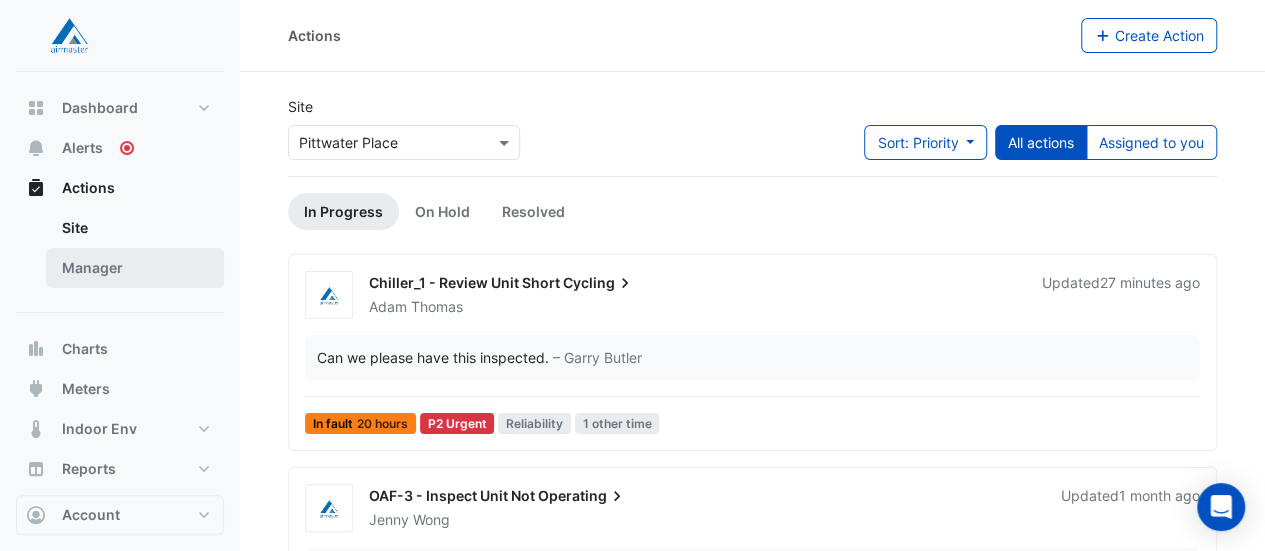click on "Manager" at bounding box center (135, 268) 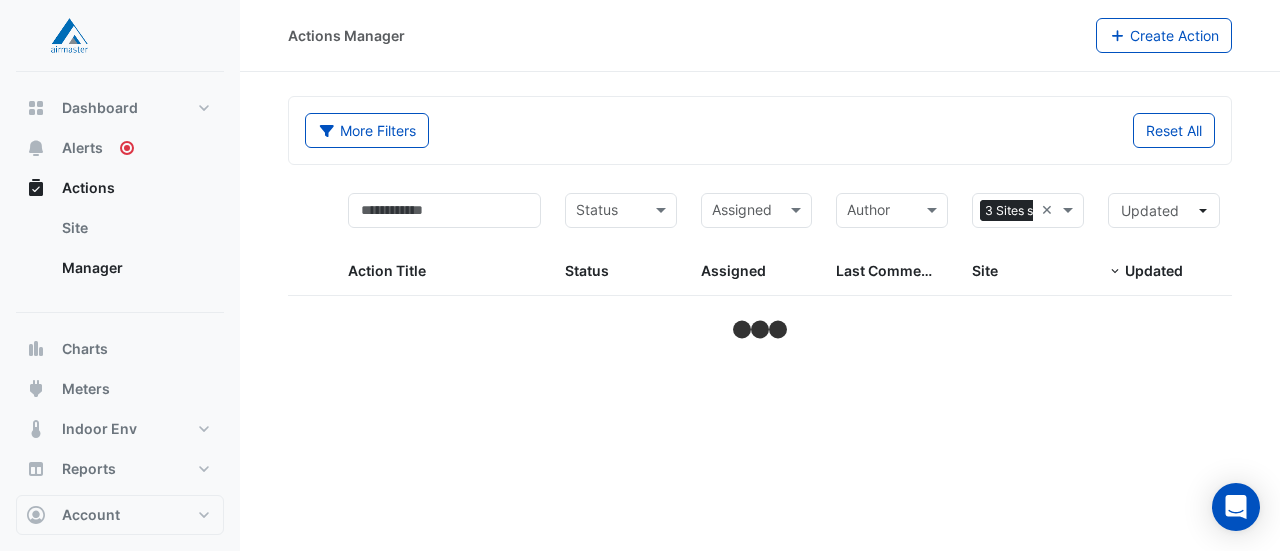 select on "**" 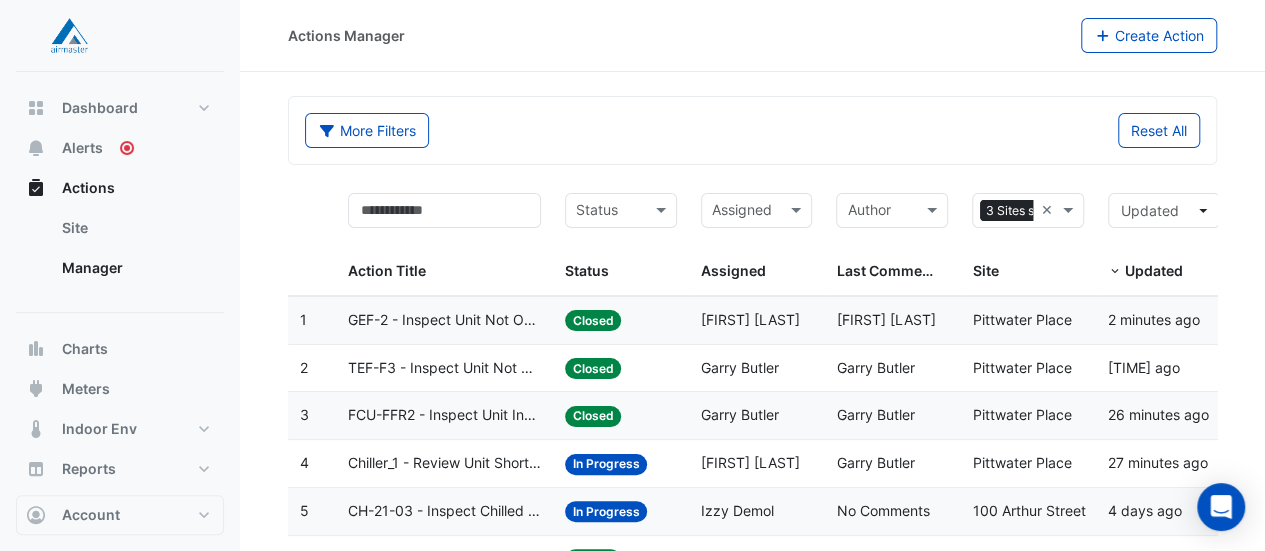 click on "More Filters" 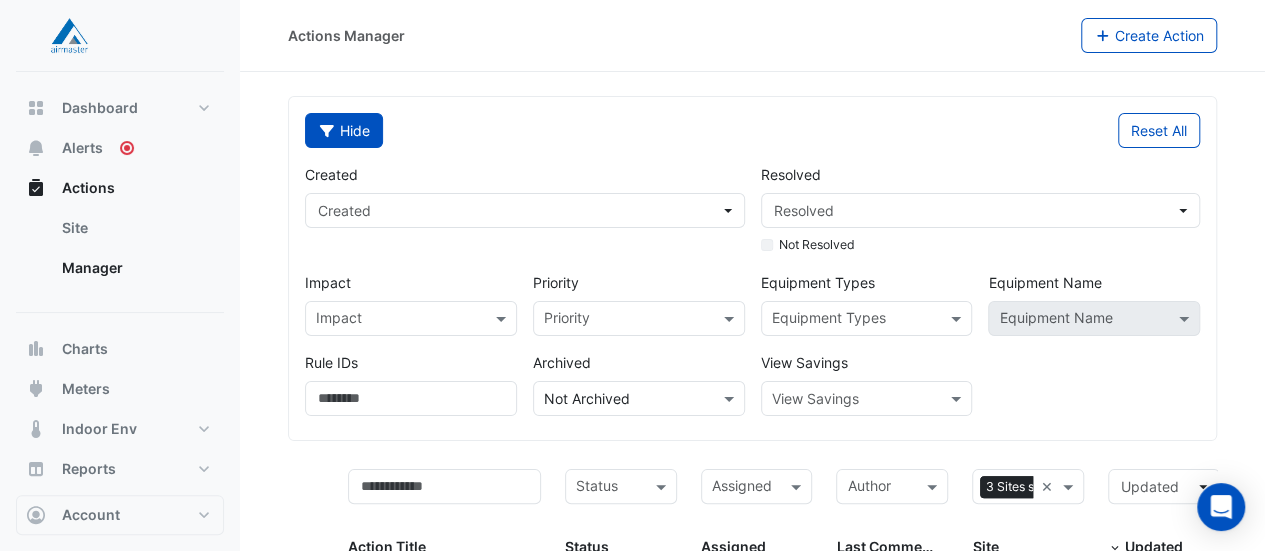 click on "Hide" 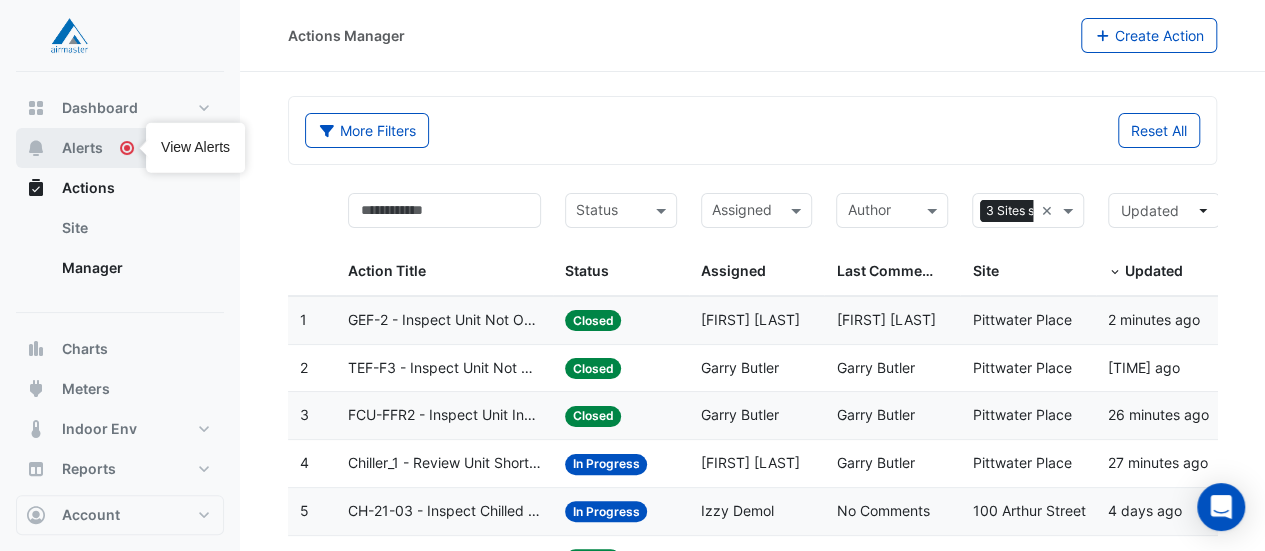 click on "Alerts" at bounding box center [82, 148] 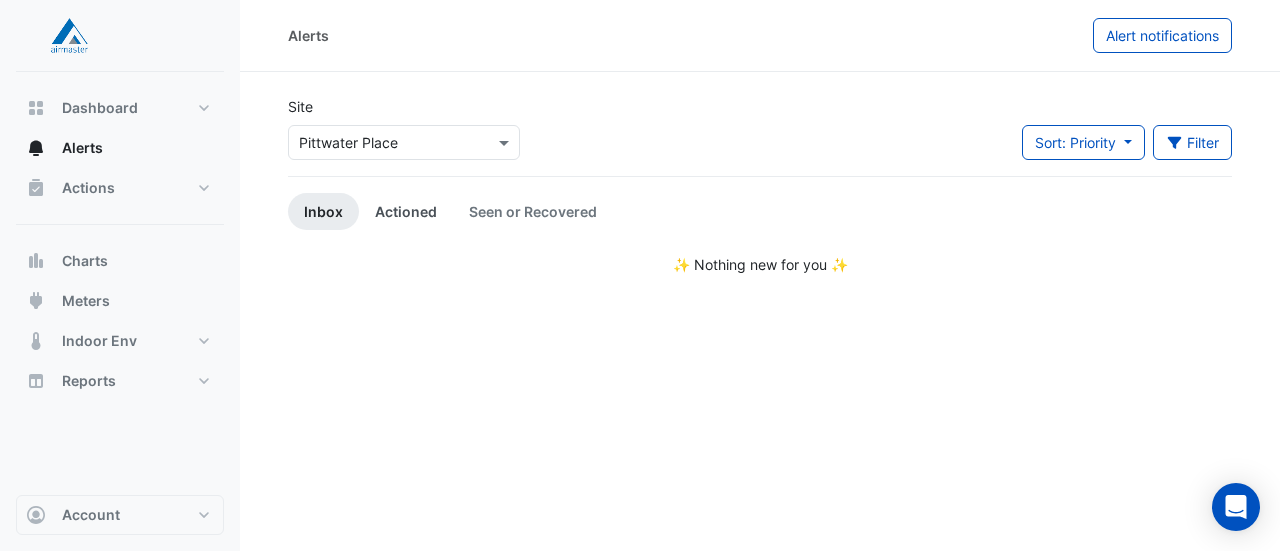 click on "Actioned" at bounding box center (406, 211) 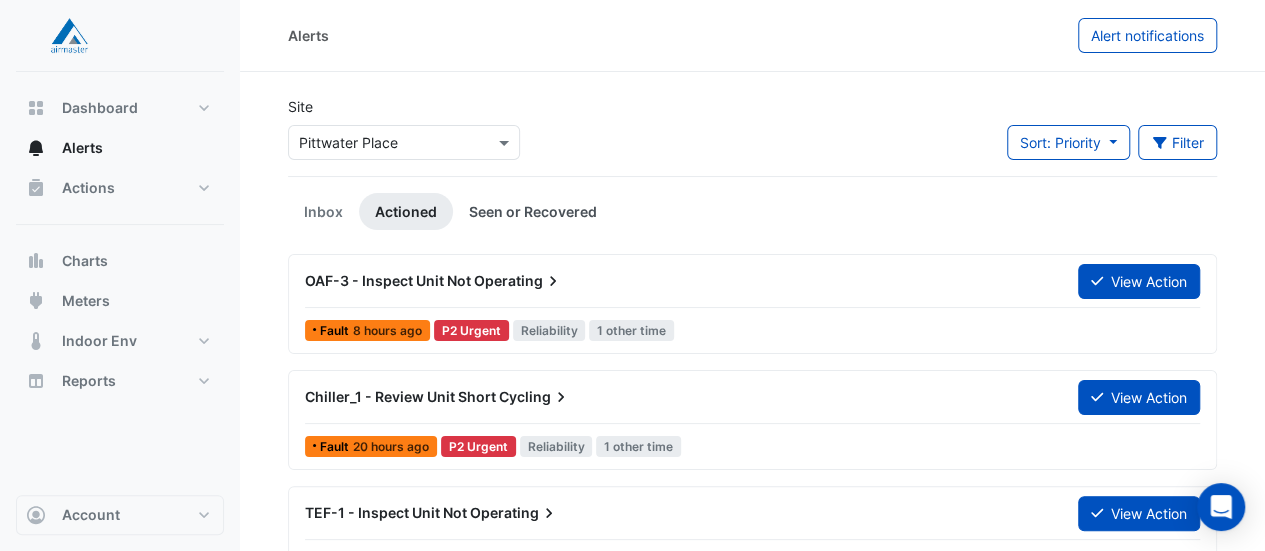 click on "Seen or Recovered" at bounding box center [533, 211] 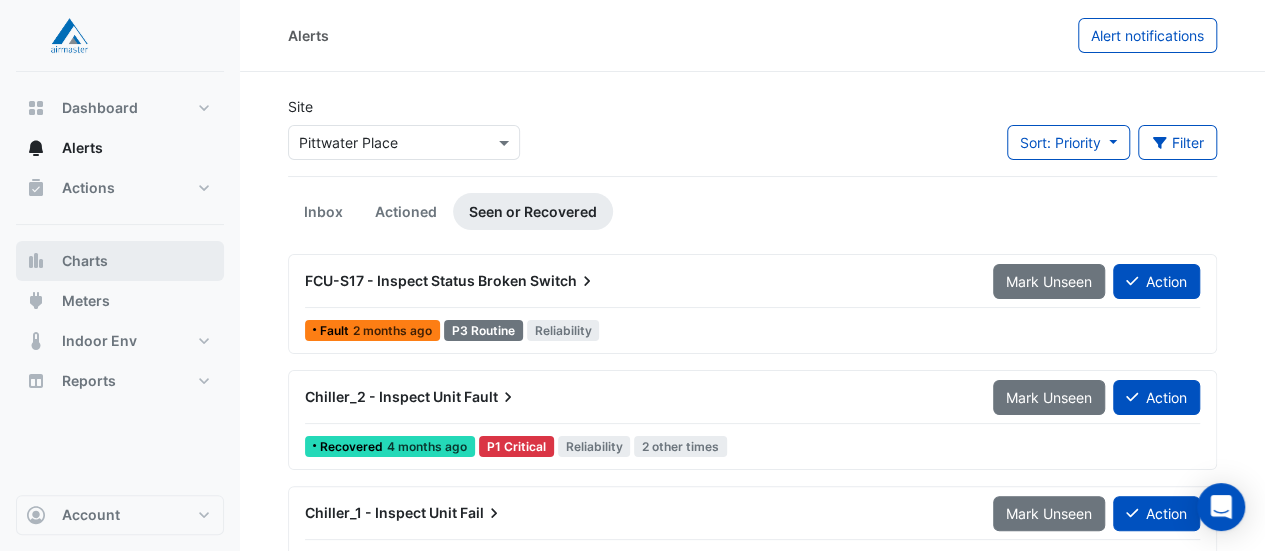 click on "Charts" at bounding box center [120, 261] 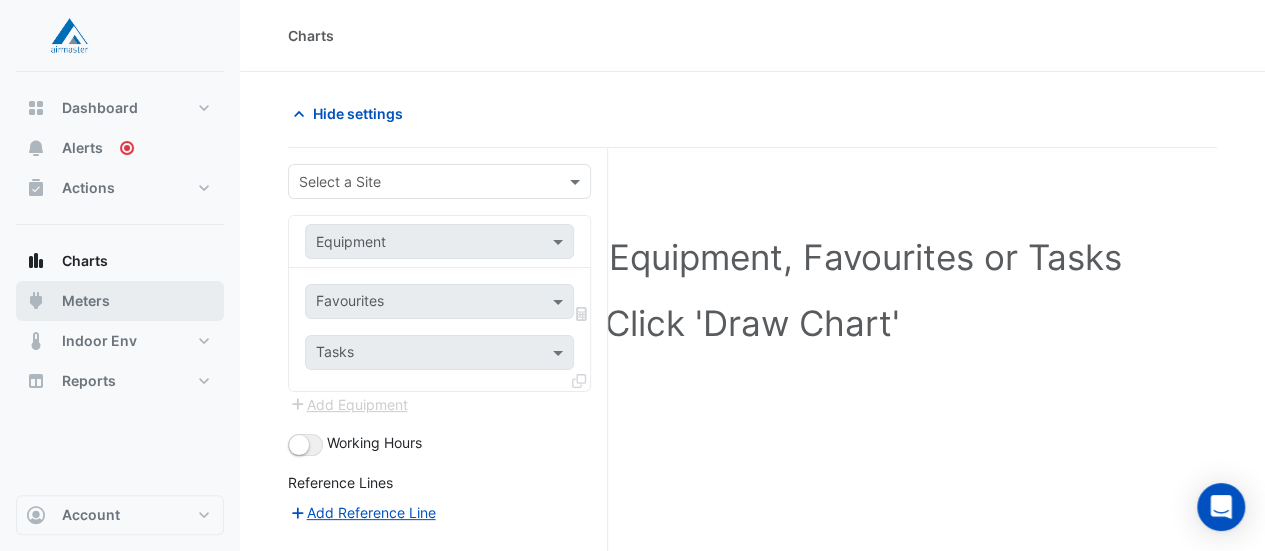 click on "Meters" at bounding box center (120, 301) 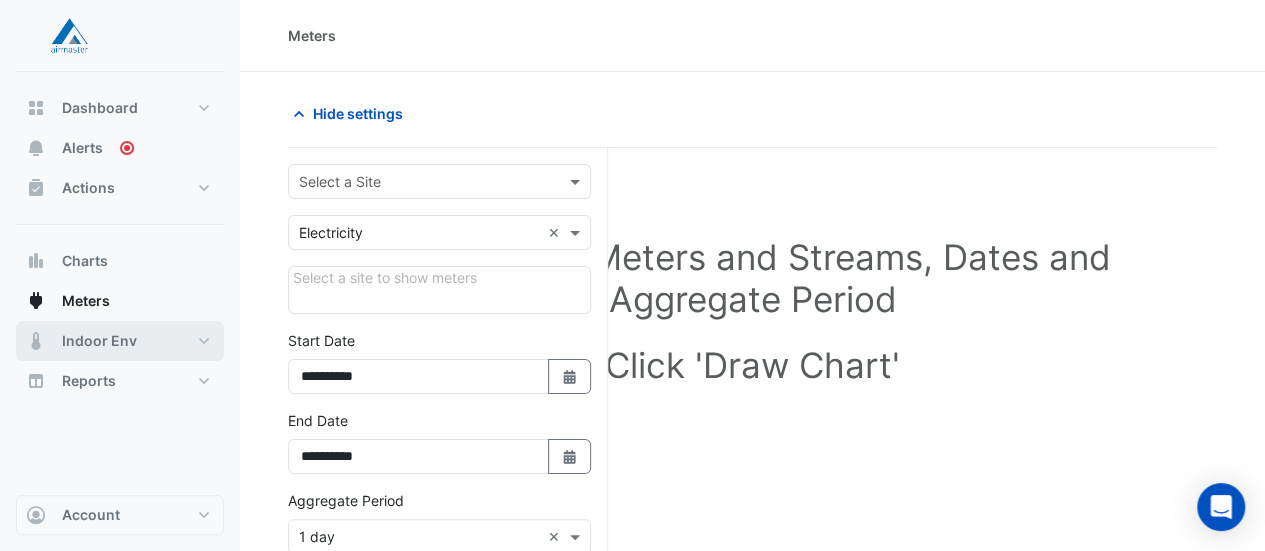 click on "Indoor Env" at bounding box center (120, 341) 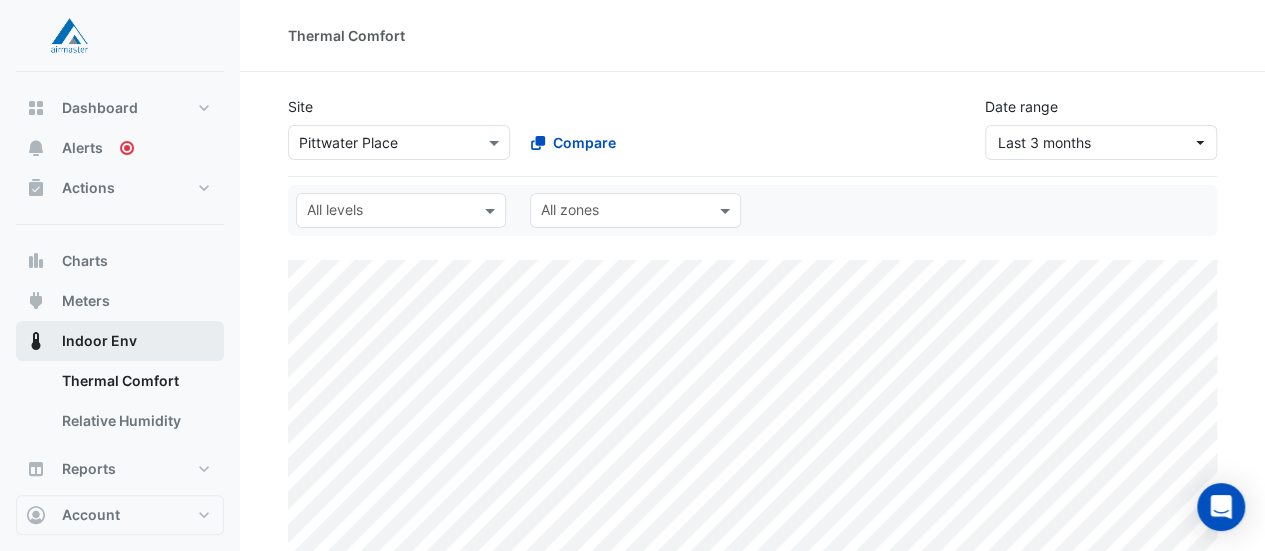click on "Indoor Env" at bounding box center (99, 341) 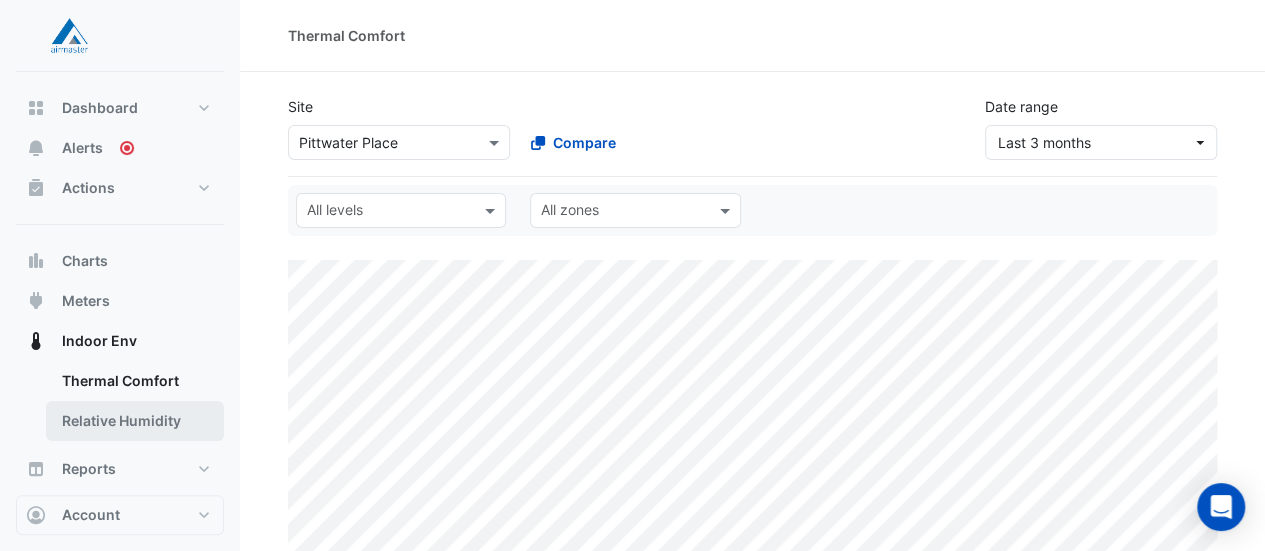 select on "**" 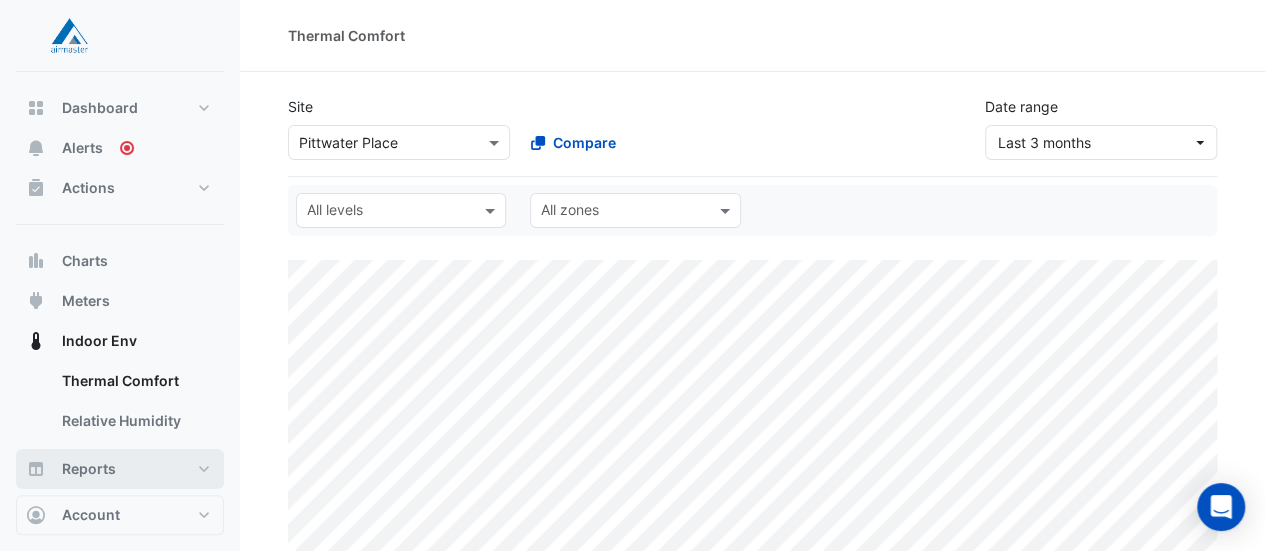 click on "Reports" at bounding box center (120, 469) 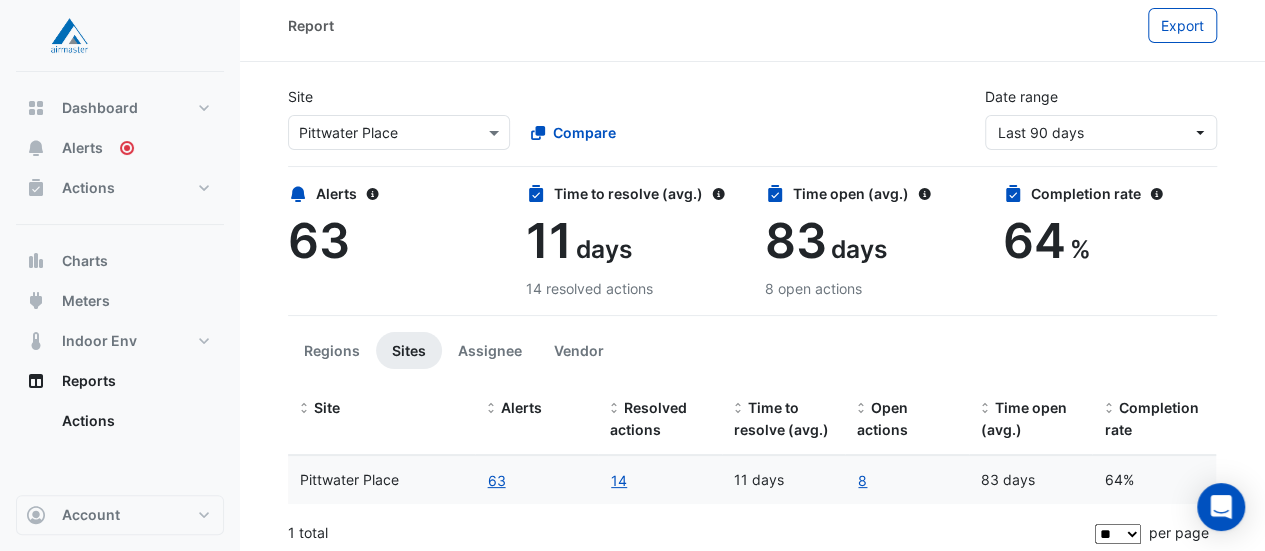 scroll, scrollTop: 15, scrollLeft: 0, axis: vertical 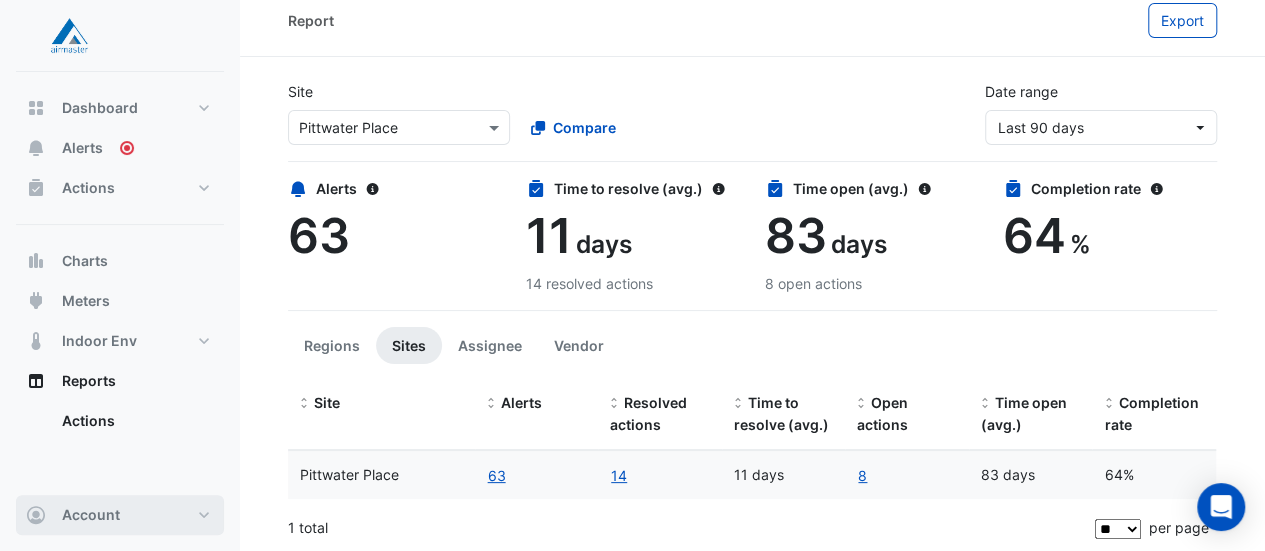 click on "Account" at bounding box center (91, 515) 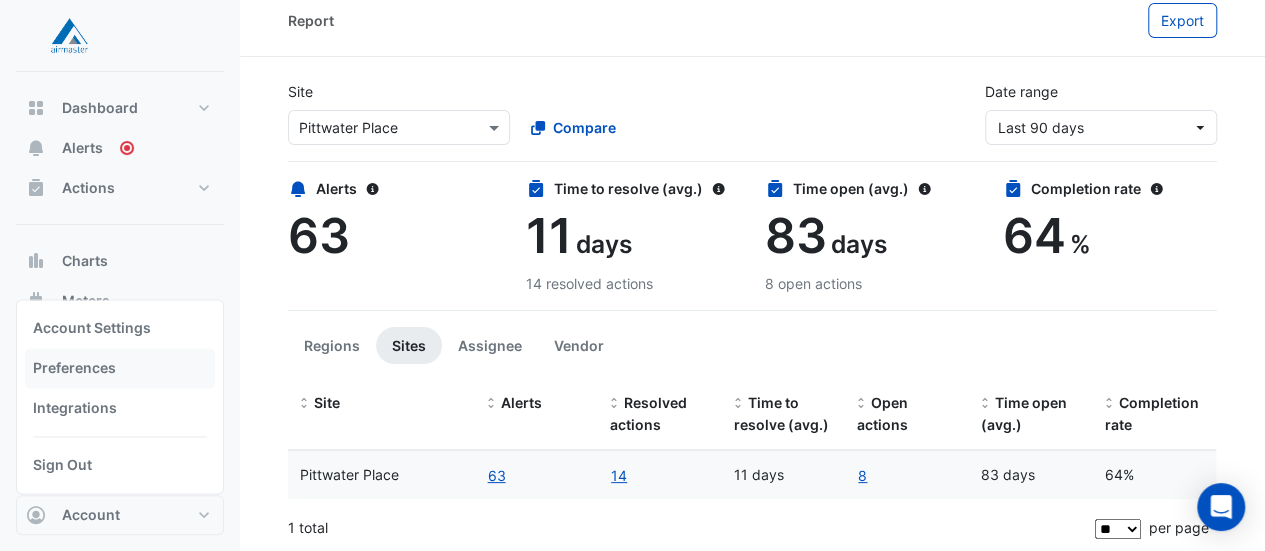 click on "Preferences" at bounding box center (120, 368) 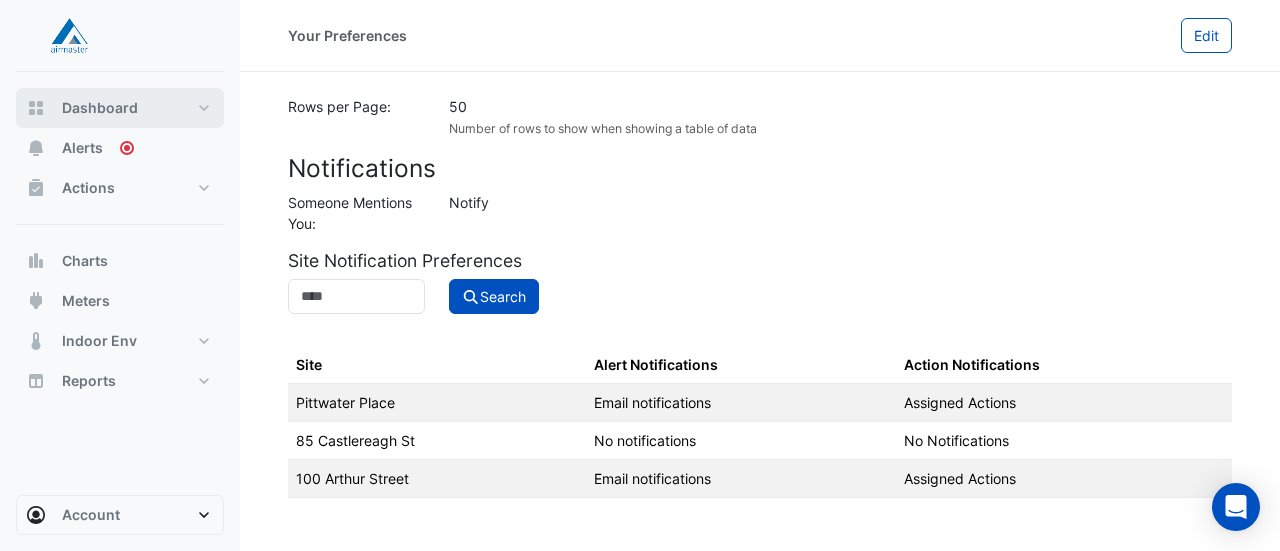 click on "Dashboard" at bounding box center [100, 108] 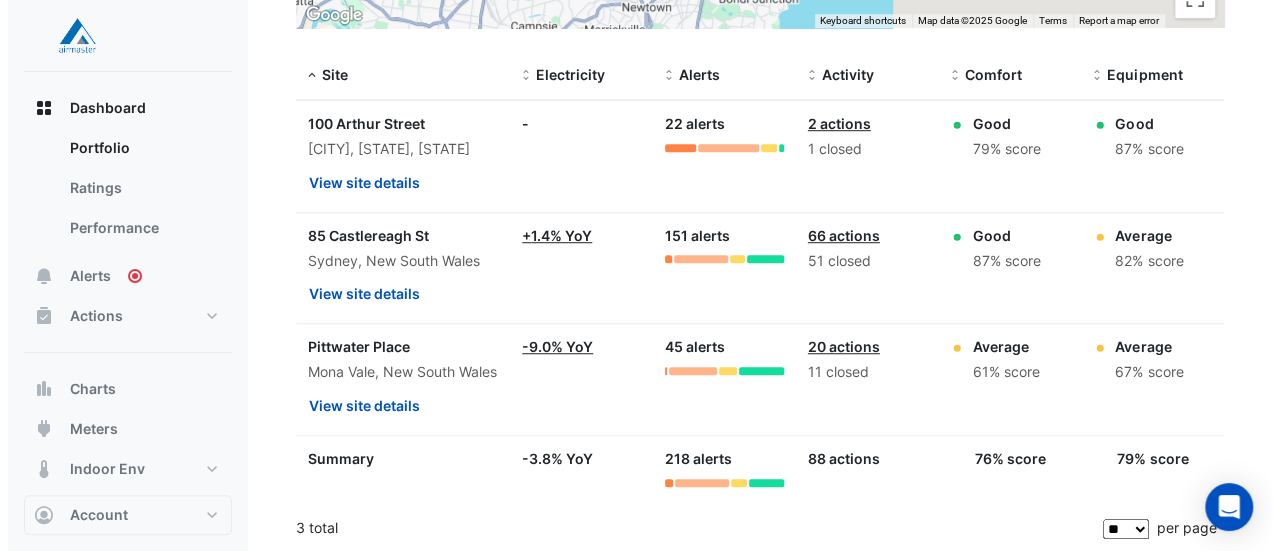 scroll, scrollTop: 671, scrollLeft: 0, axis: vertical 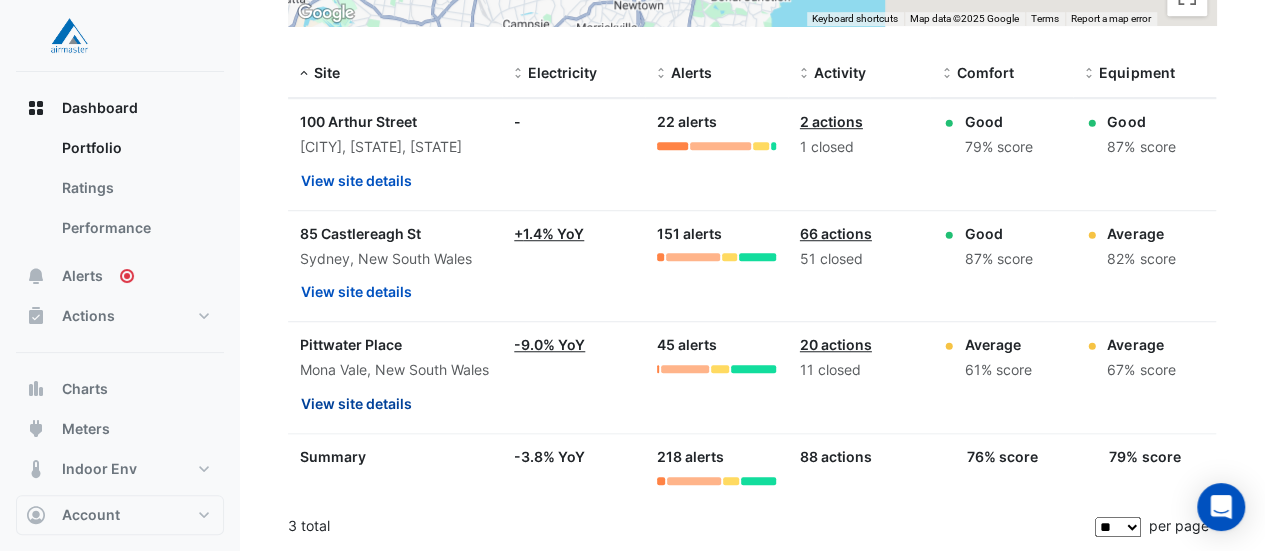 click on "View site details" 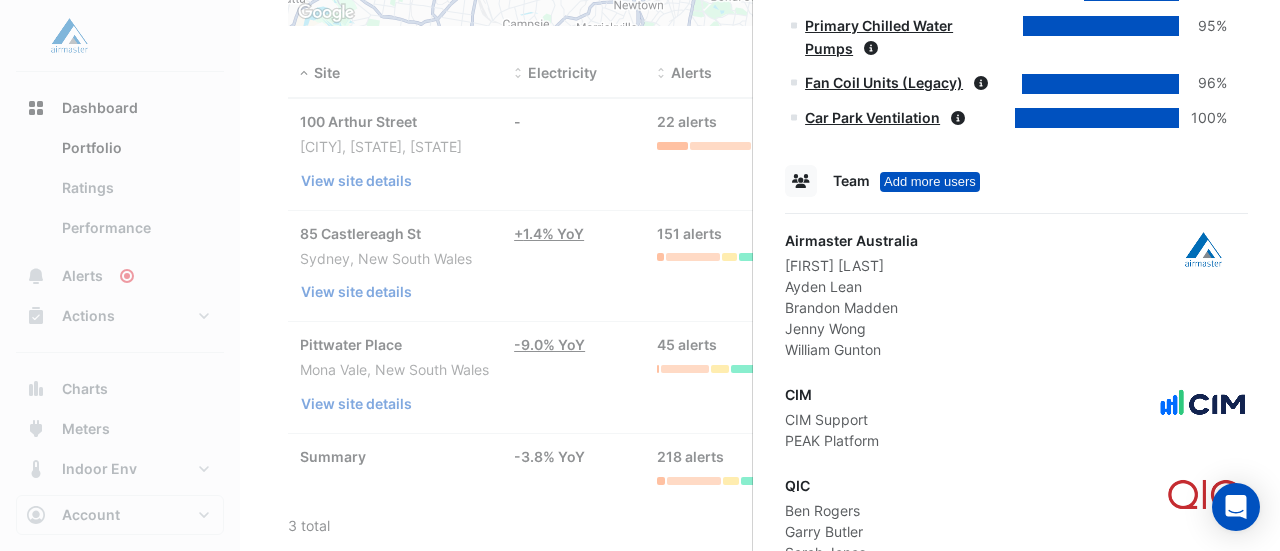 scroll, scrollTop: 1186, scrollLeft: 0, axis: vertical 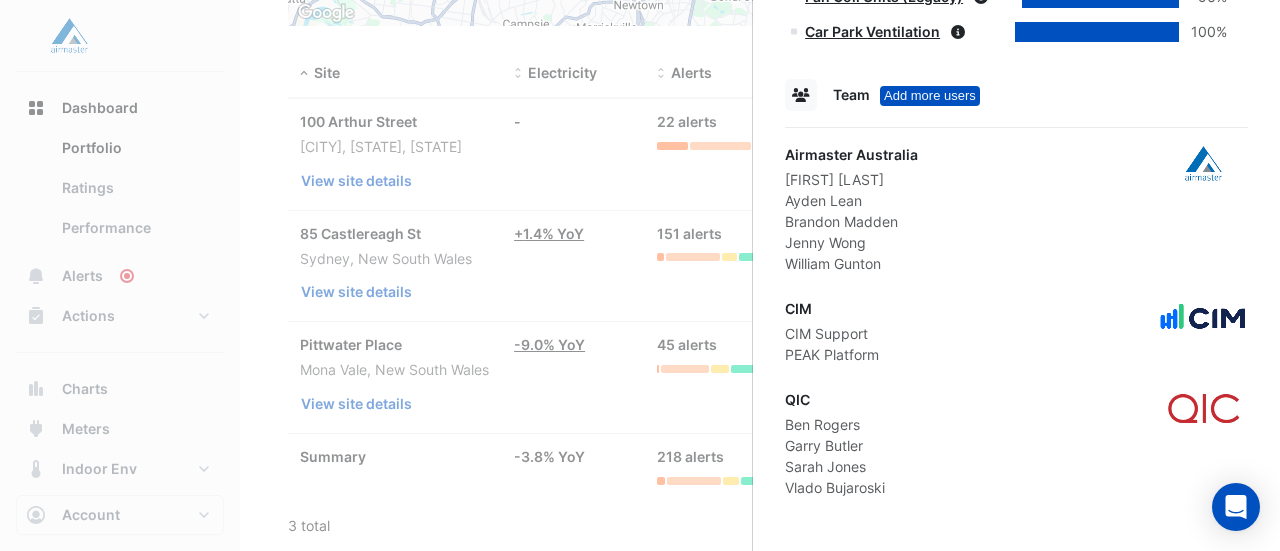 click on "CIM Support" 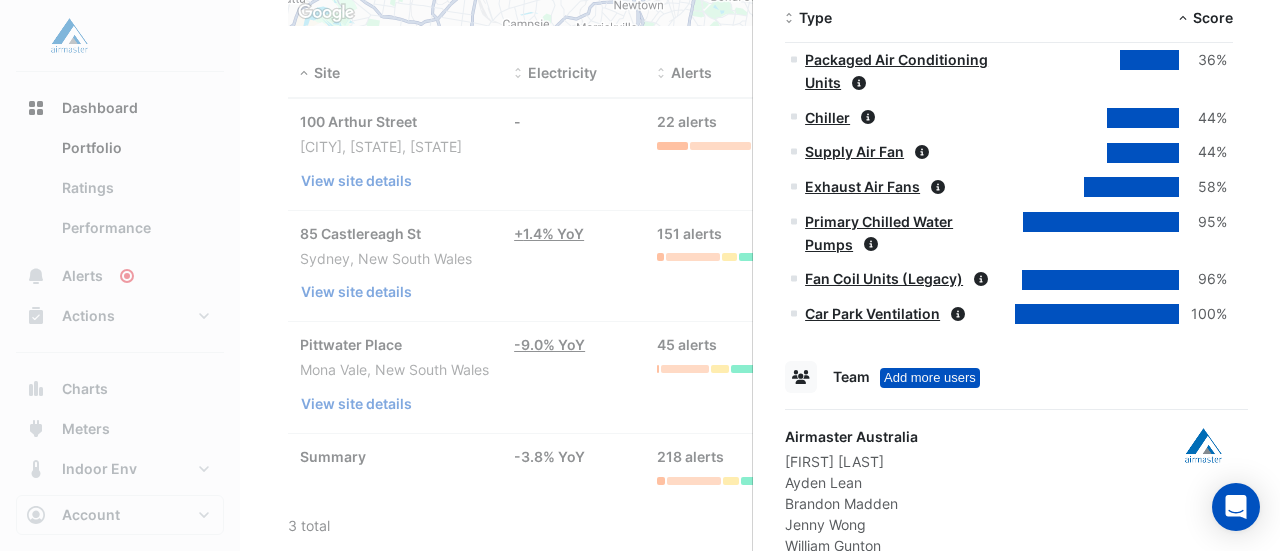 scroll, scrollTop: 886, scrollLeft: 0, axis: vertical 